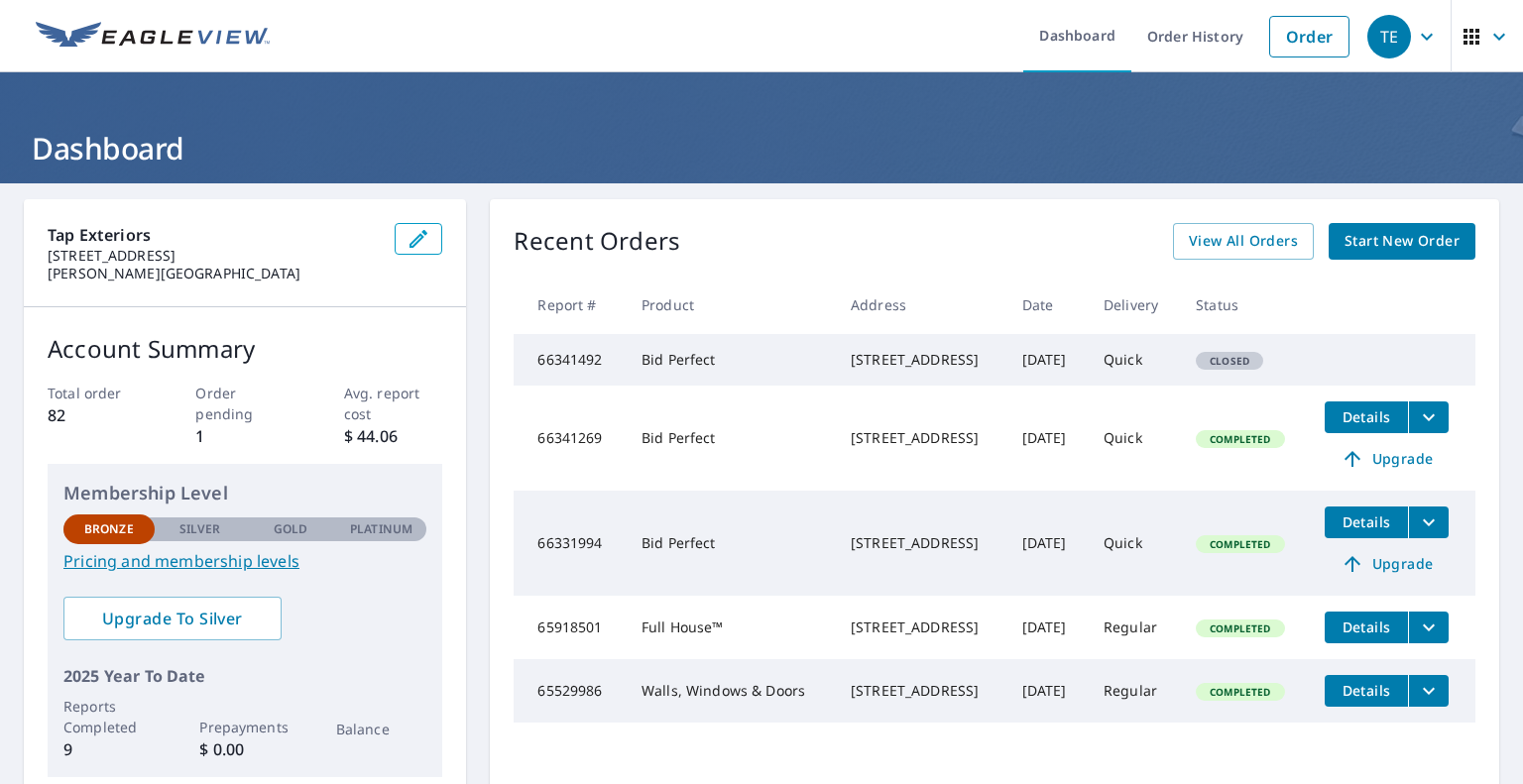 scroll, scrollTop: 0, scrollLeft: 0, axis: both 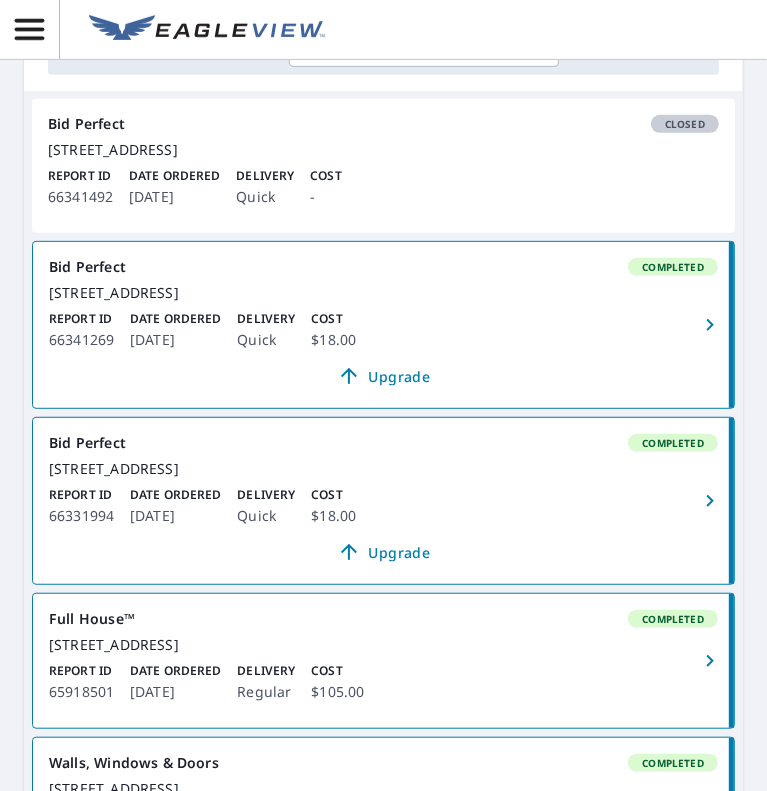click on "Delivery" at bounding box center [265, 176] 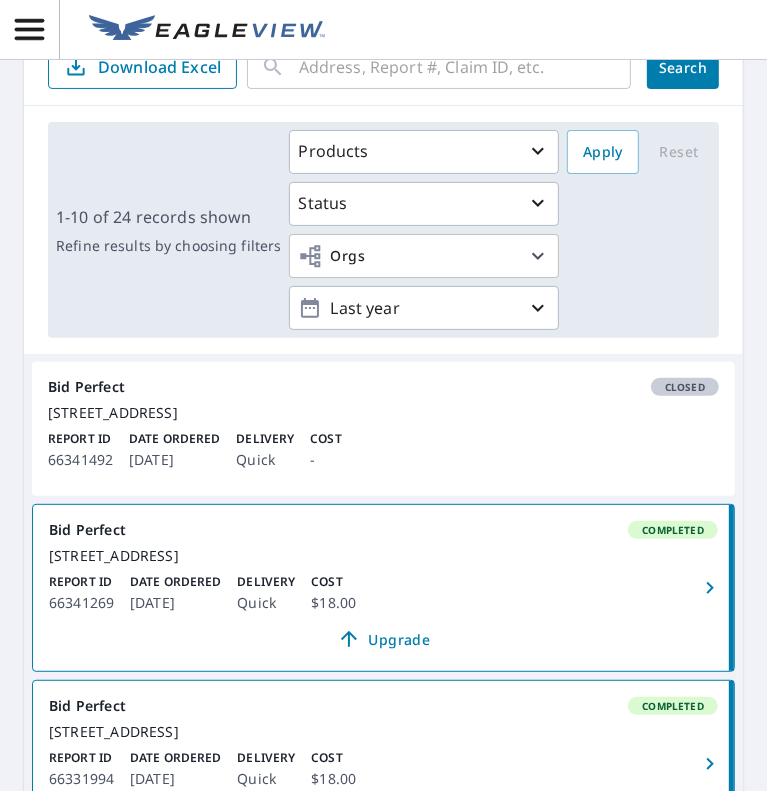 scroll, scrollTop: 163, scrollLeft: 0, axis: vertical 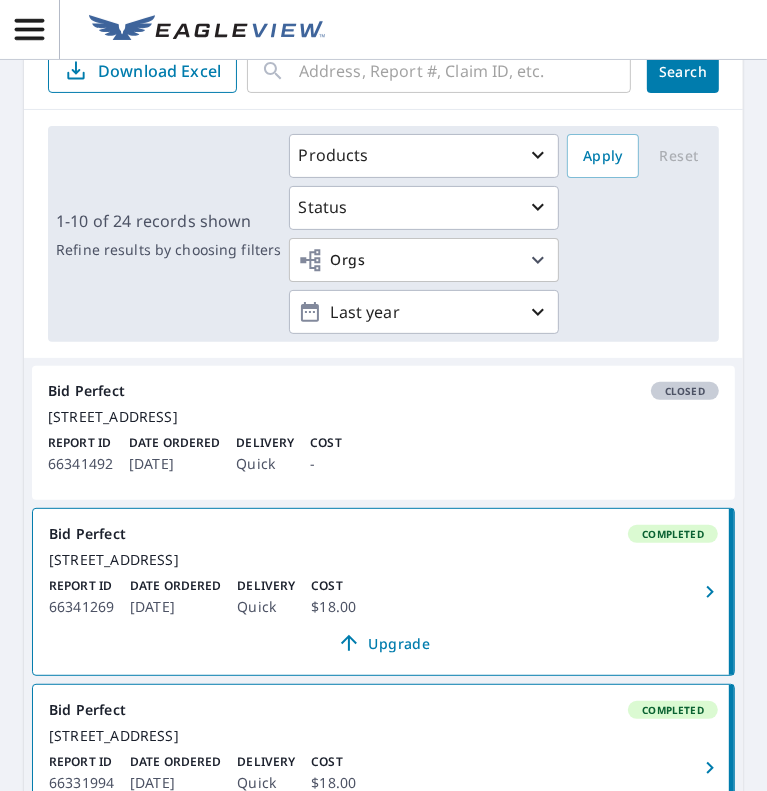 click on "Bid Perfect Closed 1337 190th St
Waverly, IA 50677 Report ID 66341492 Date Ordered Jul 10, 2025 Delivery Quick Cost -" at bounding box center [383, 433] 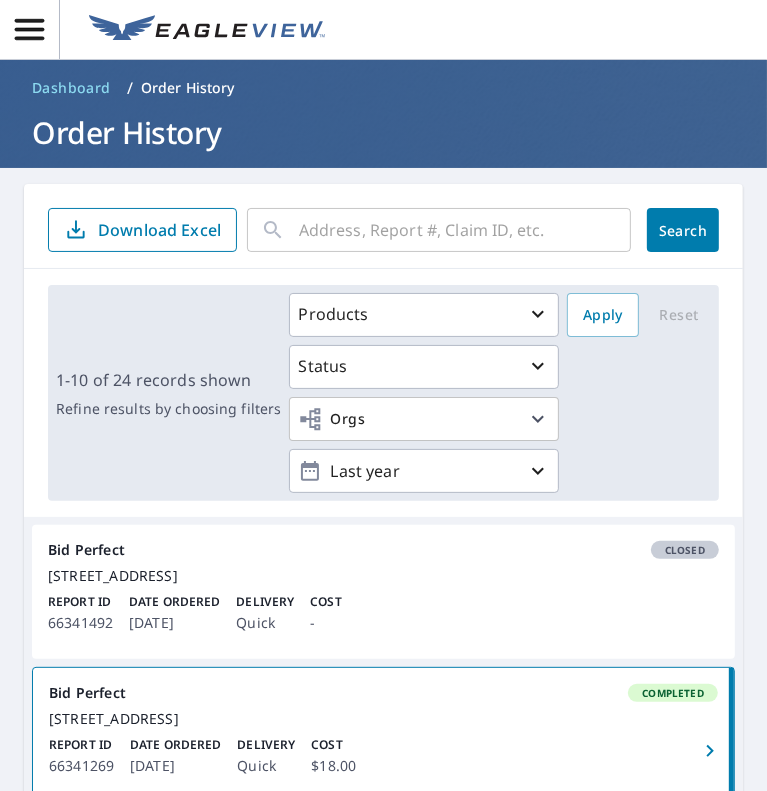 scroll, scrollTop: 0, scrollLeft: 0, axis: both 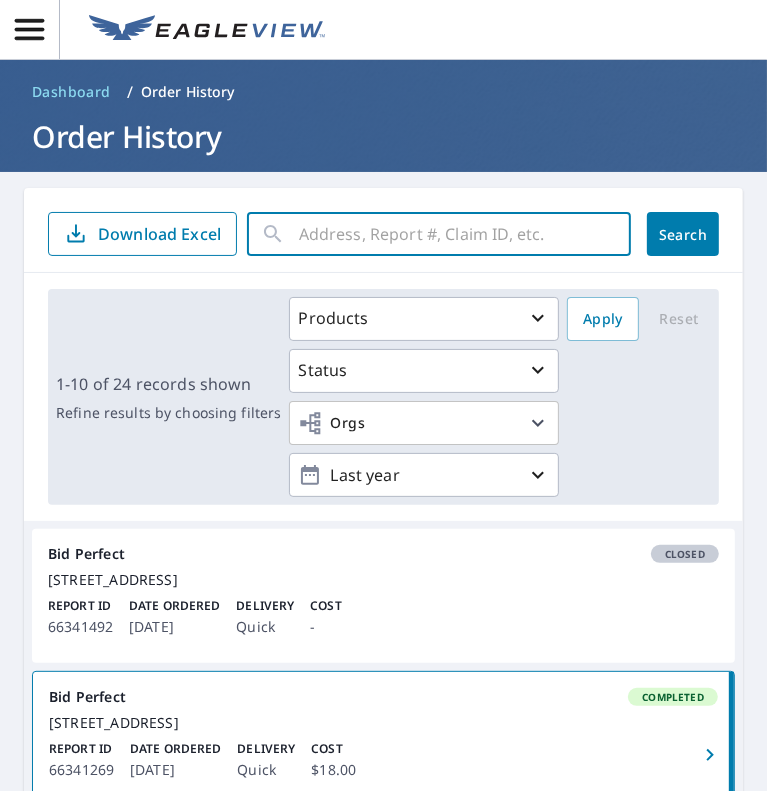 click at bounding box center (465, 234) 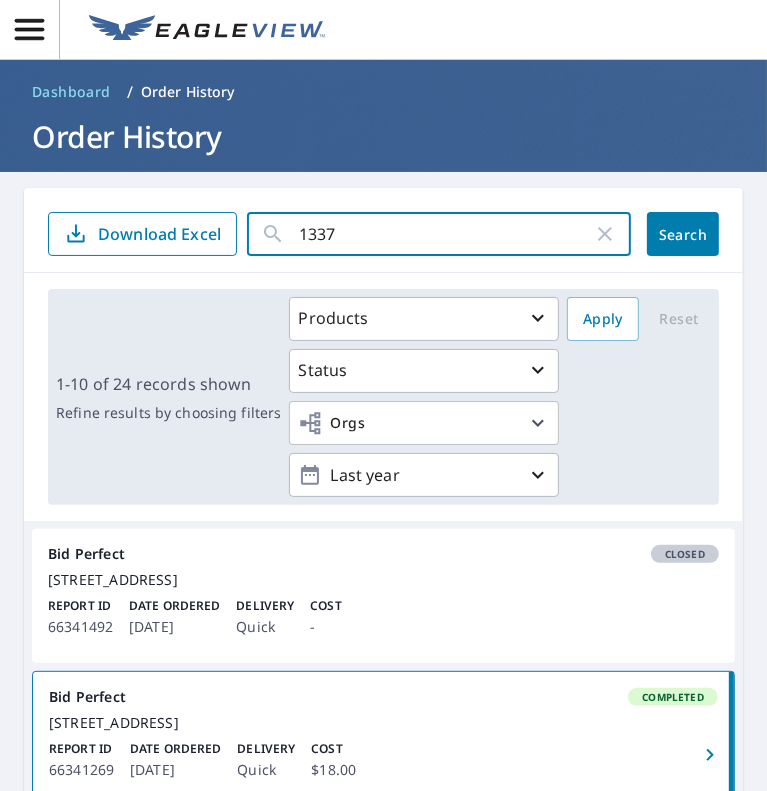 type on "1337 190th St, Waverly, IA 50677" 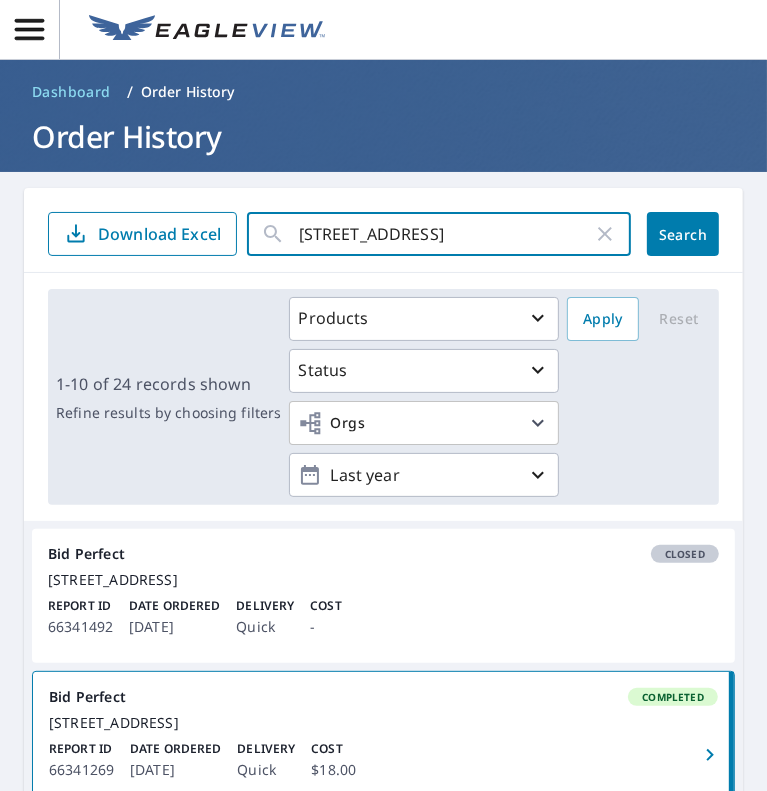 click on "Search" at bounding box center (683, 234) 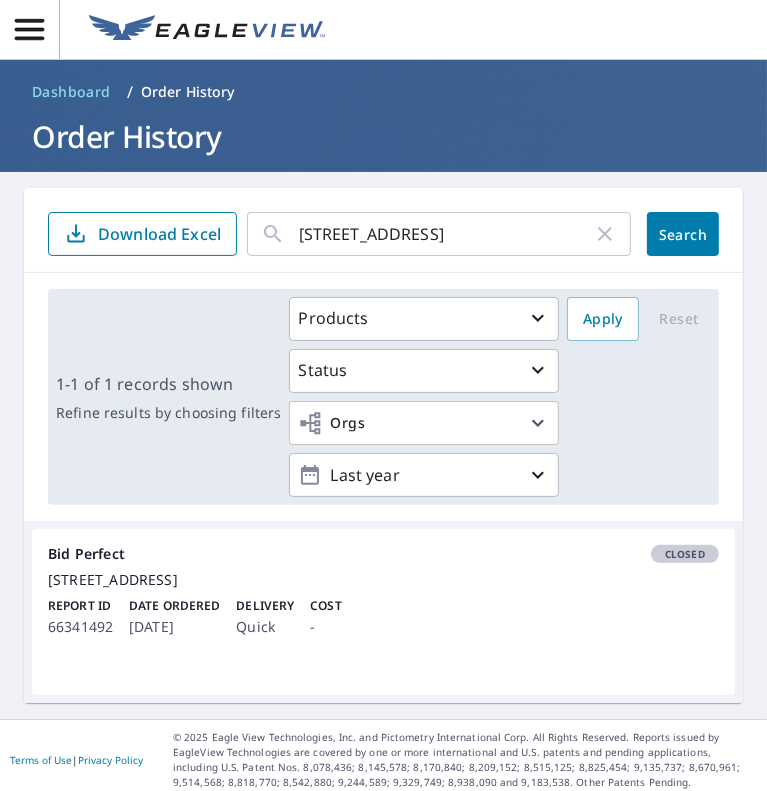 click on "Dashboard" at bounding box center (71, 92) 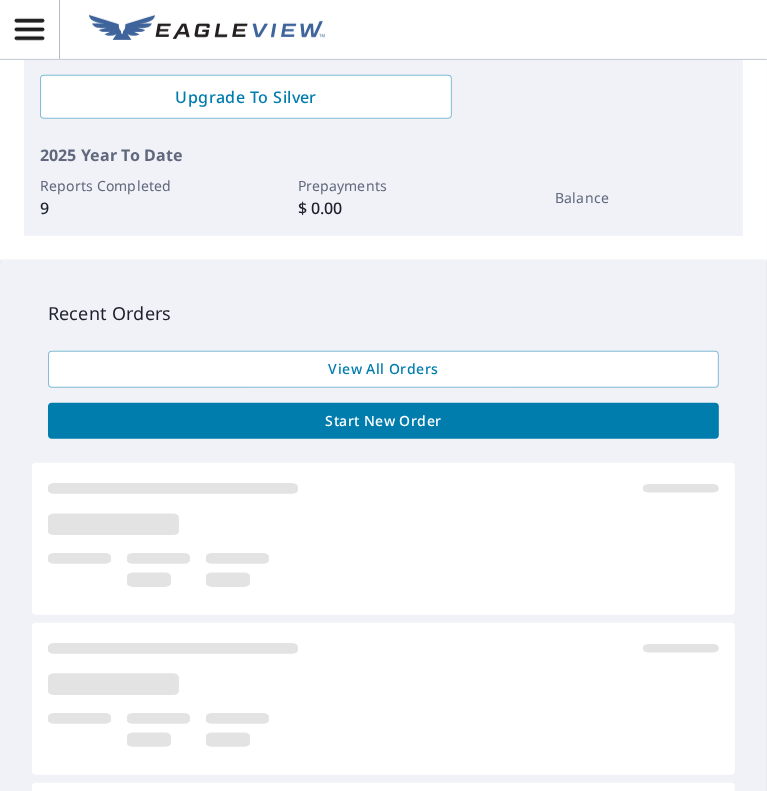 scroll, scrollTop: 468, scrollLeft: 0, axis: vertical 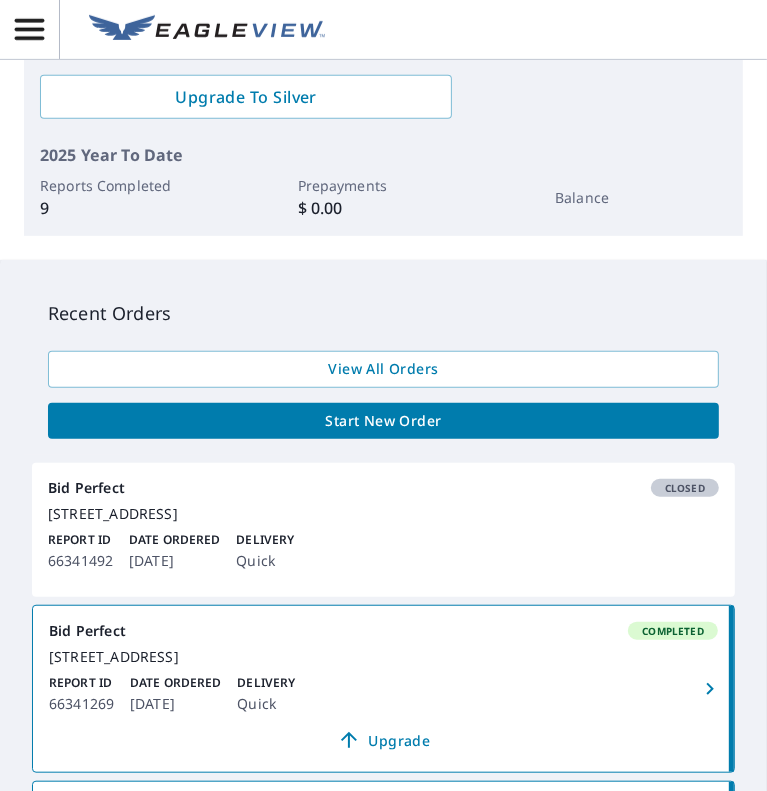 click on "Start New Order" at bounding box center (383, 421) 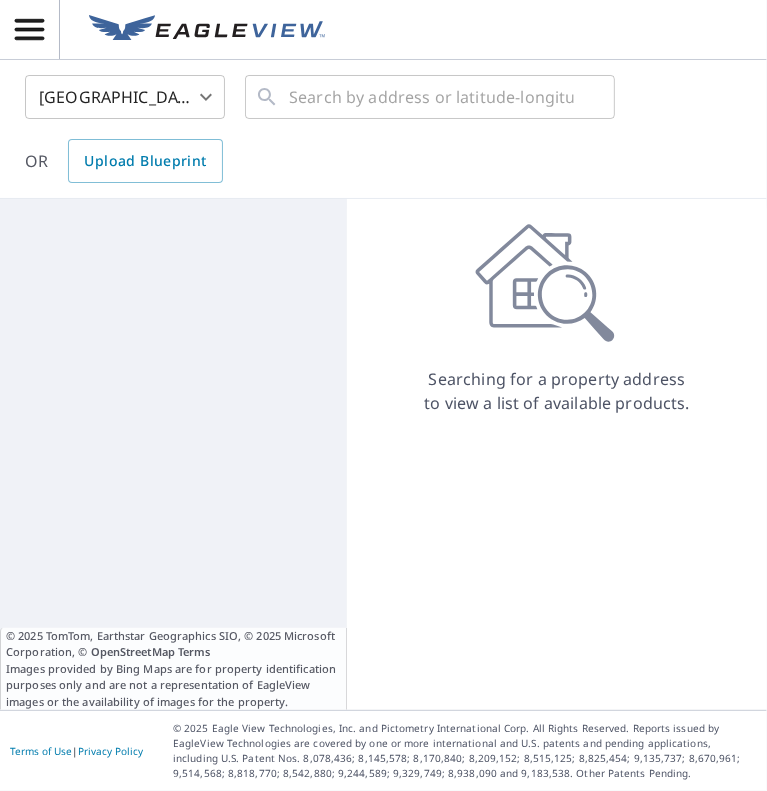 scroll, scrollTop: 0, scrollLeft: 0, axis: both 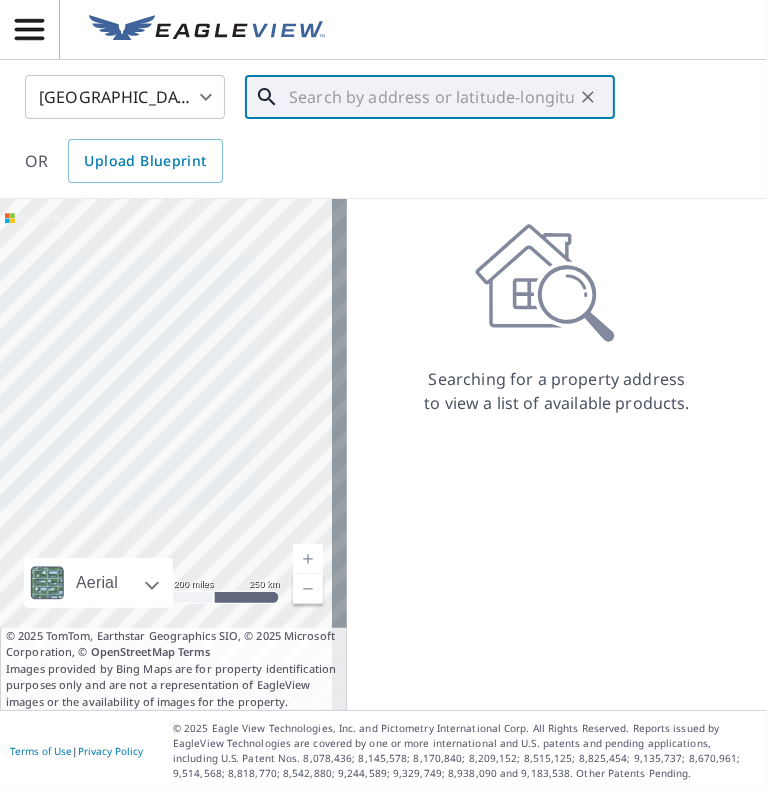 click at bounding box center (431, 97) 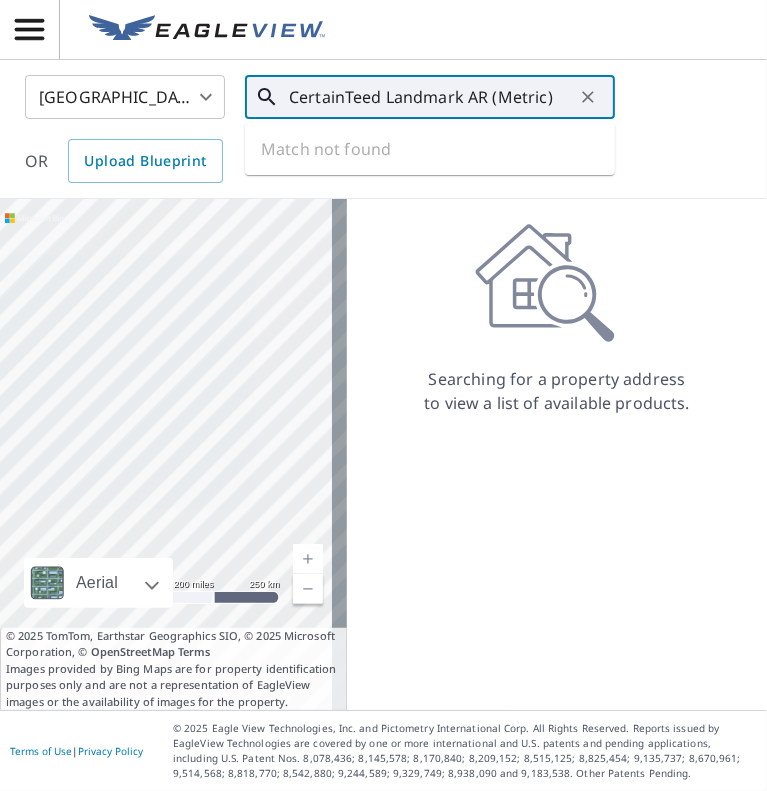 click at bounding box center (588, 97) 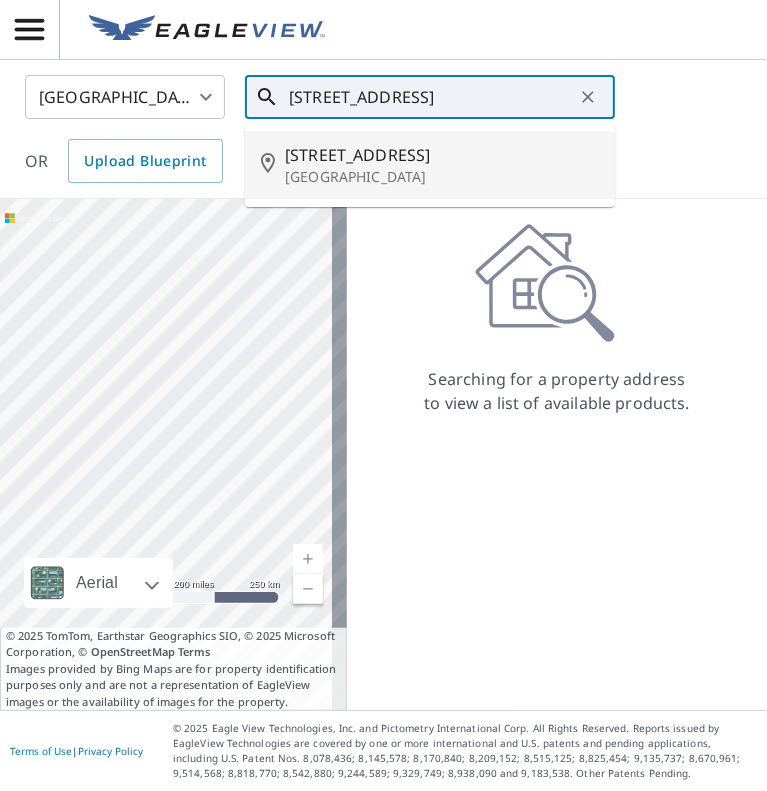 click on "Waverly, IA 50677" at bounding box center (442, 177) 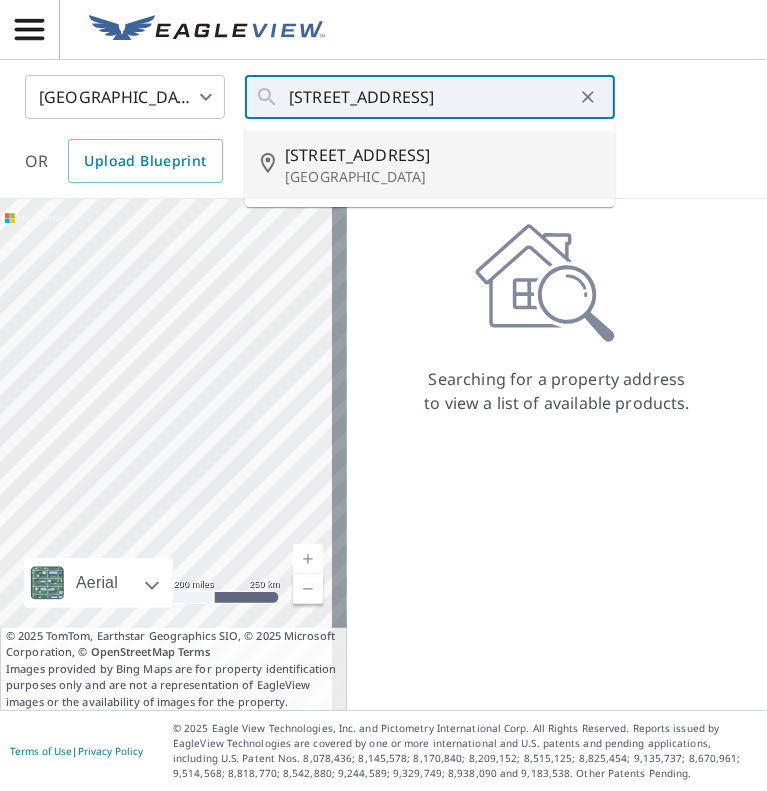 type on "1337 190th St Waverly, IA 50677" 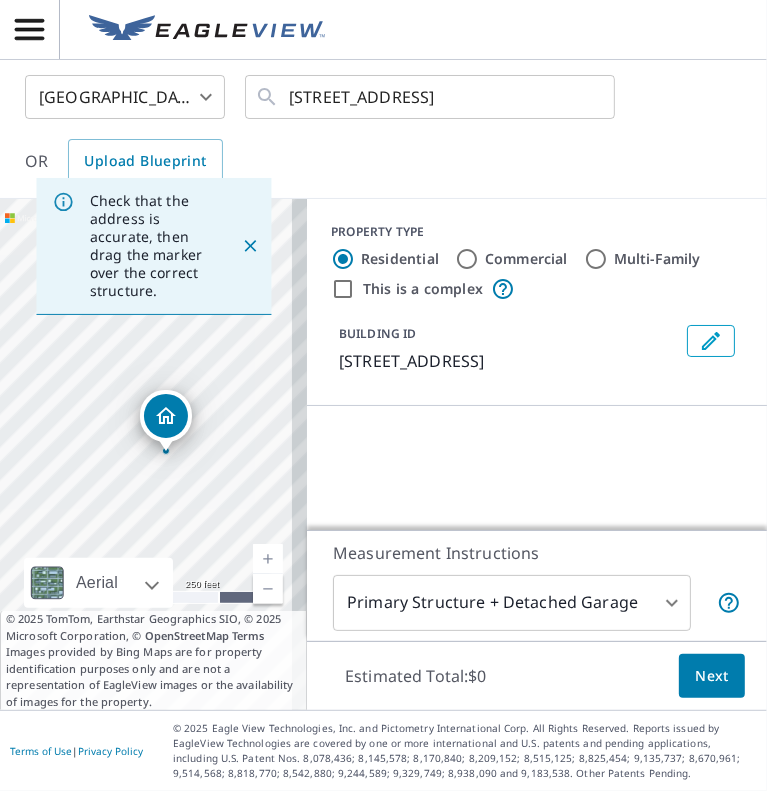click 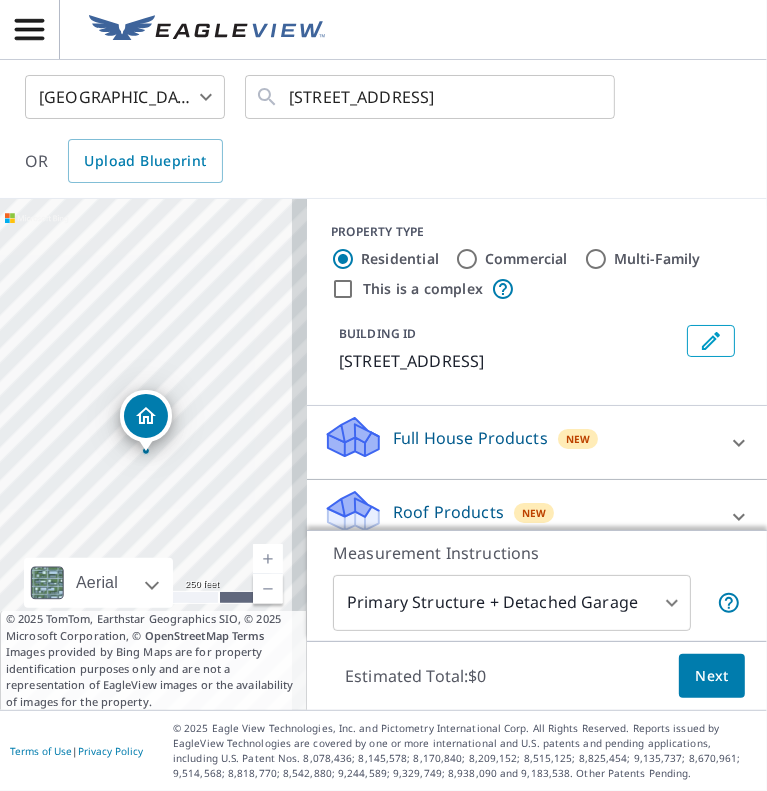 click on "1337 190th St Waverly, IA 50677" at bounding box center [146, 421] 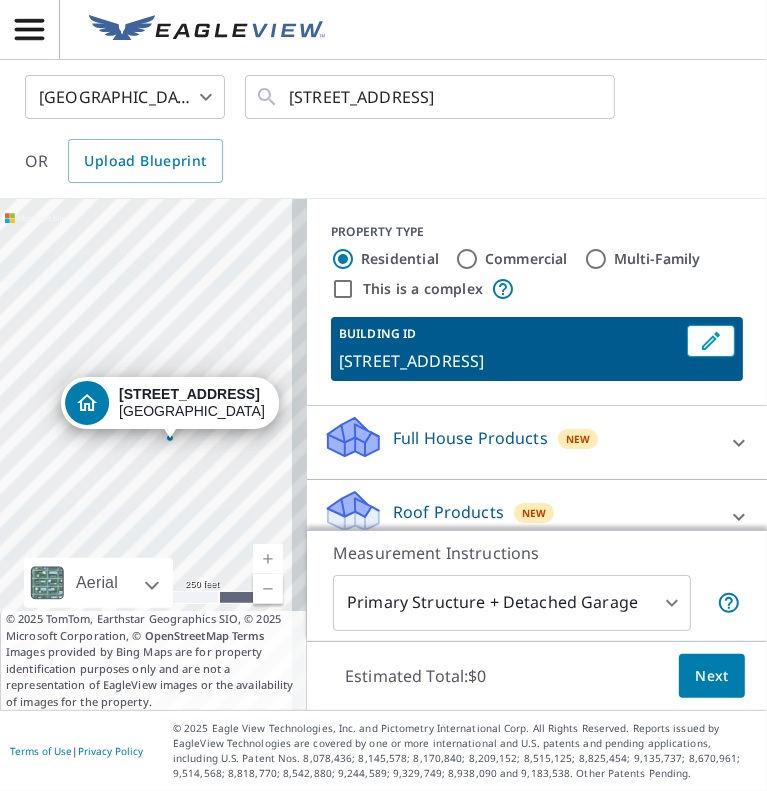 drag, startPoint x: 144, startPoint y: 451, endPoint x: 169, endPoint y: 438, distance: 28.178005 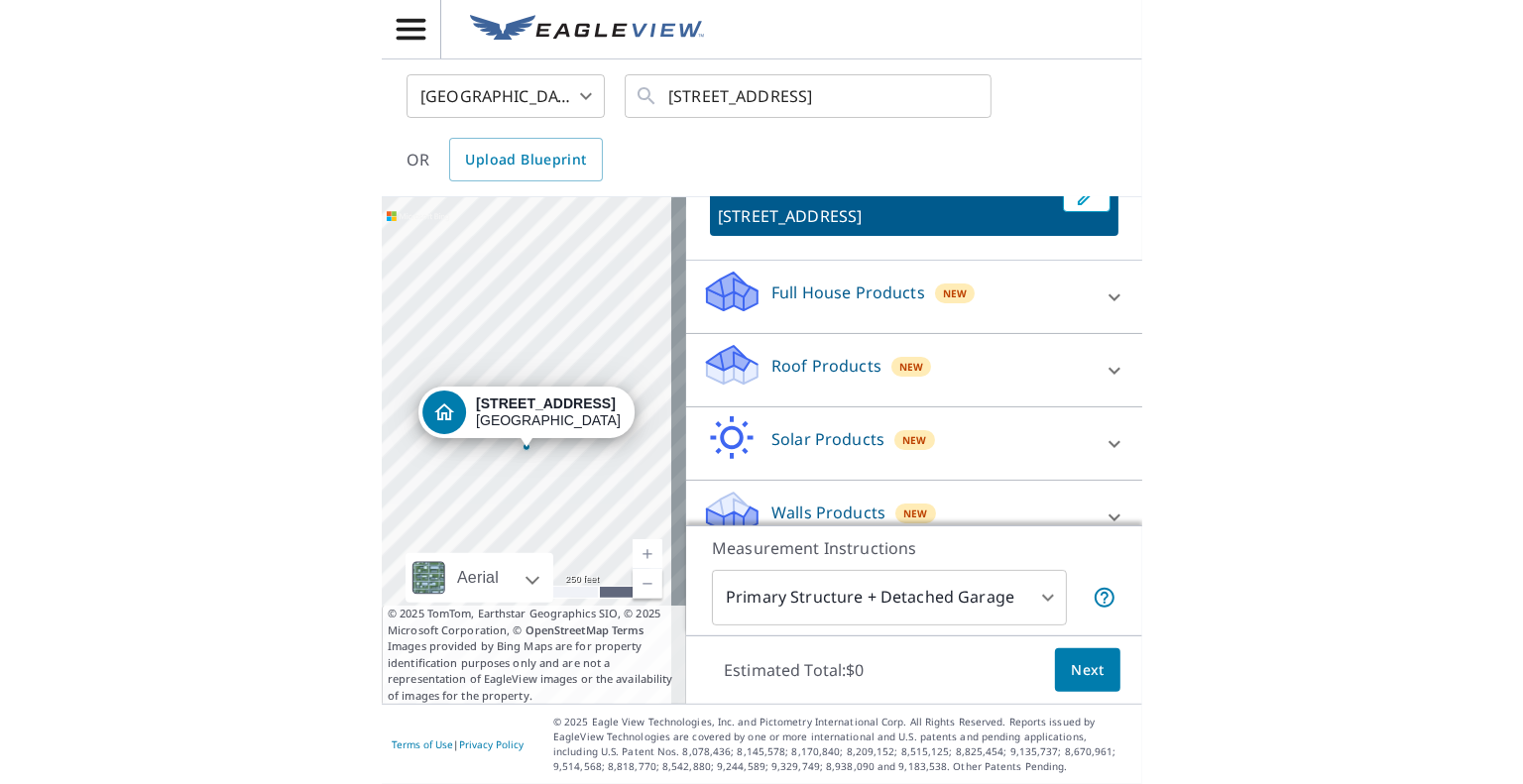 scroll, scrollTop: 155, scrollLeft: 0, axis: vertical 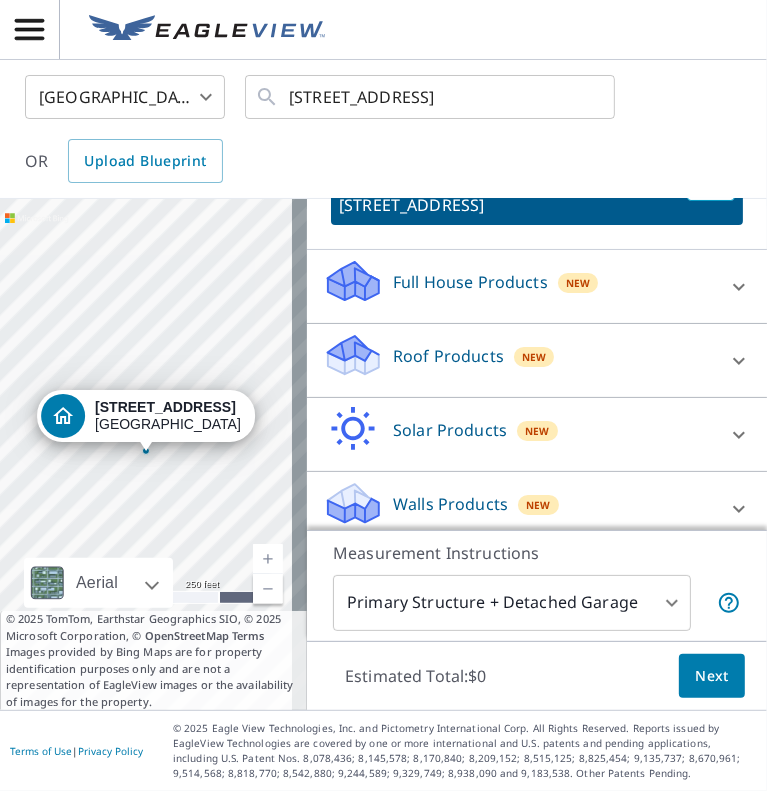click on "Full House Products" at bounding box center (470, 282) 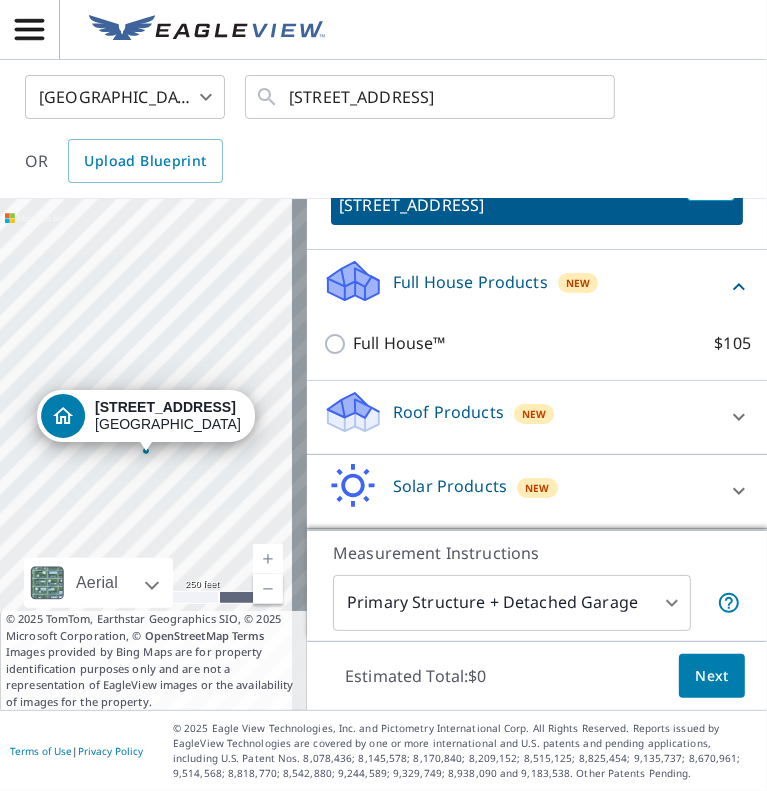 click on "United States US ​ 1337 190th St Waverly, IA 50677 ​ OR Upload Blueprint" at bounding box center (376, 129) 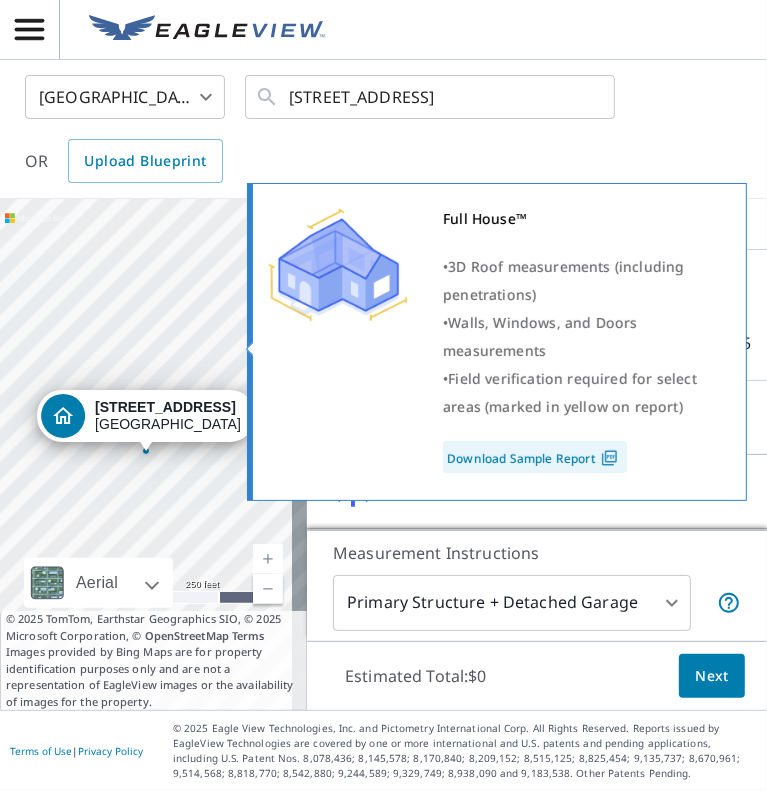 click on "Full House™ • 3D Roof measurements (including penetrations) • Walls, Windows, and Doors measurements • Field verification required for select areas (marked in yellow on report) Download Sample Report" at bounding box center (494, 339) 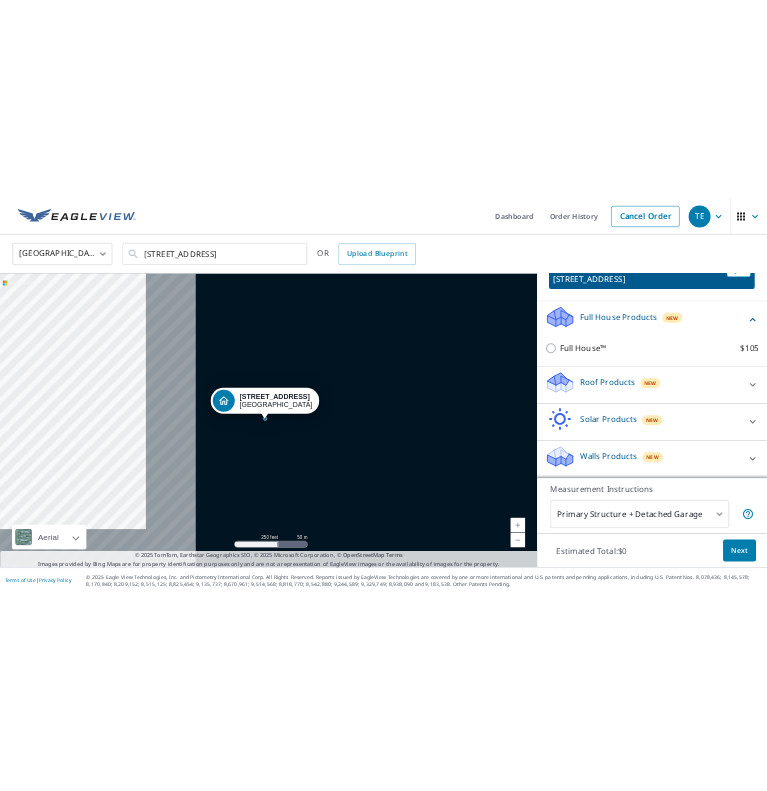 scroll, scrollTop: 148, scrollLeft: 0, axis: vertical 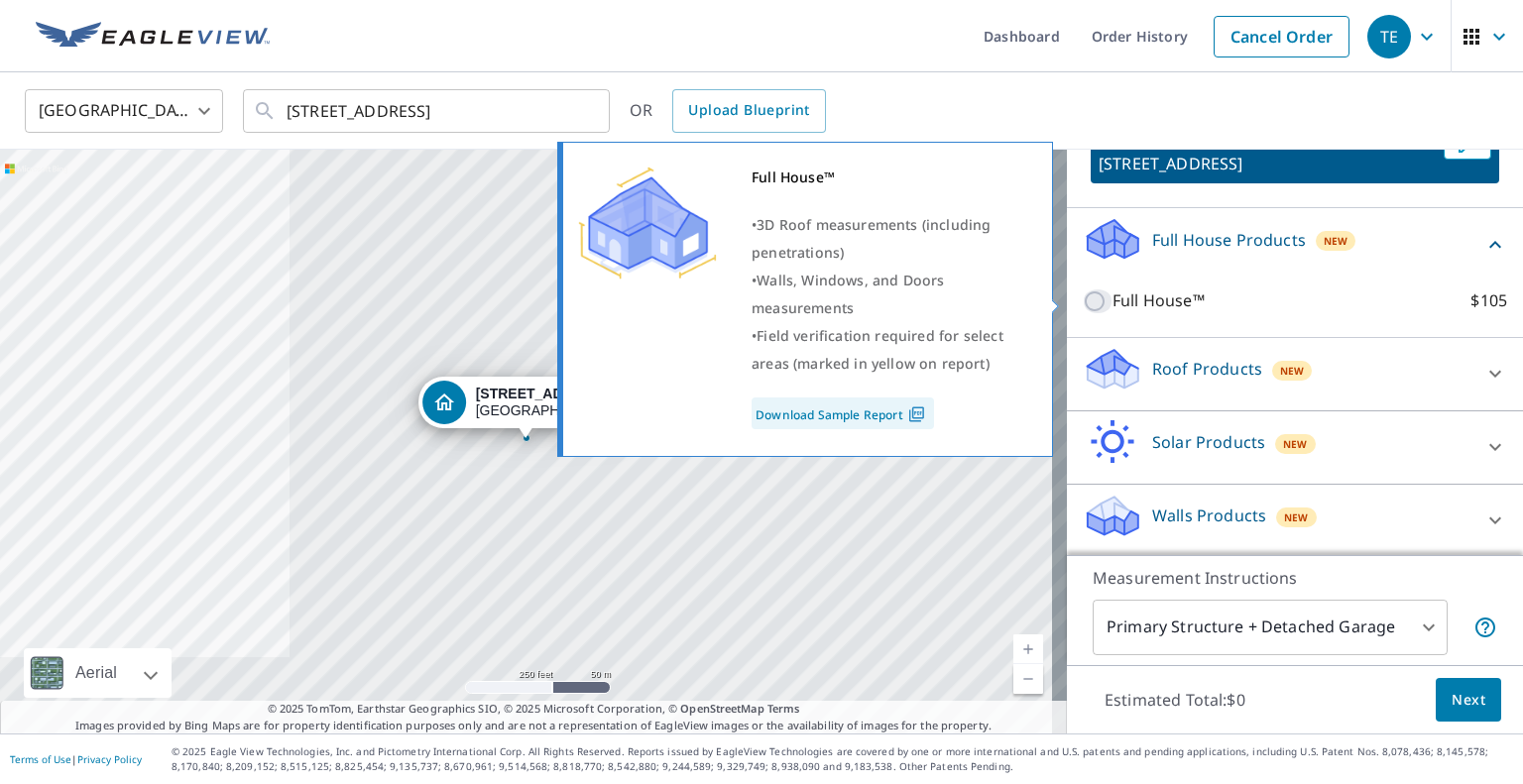 click on "Full House™ $105" at bounding box center [1098, 301] 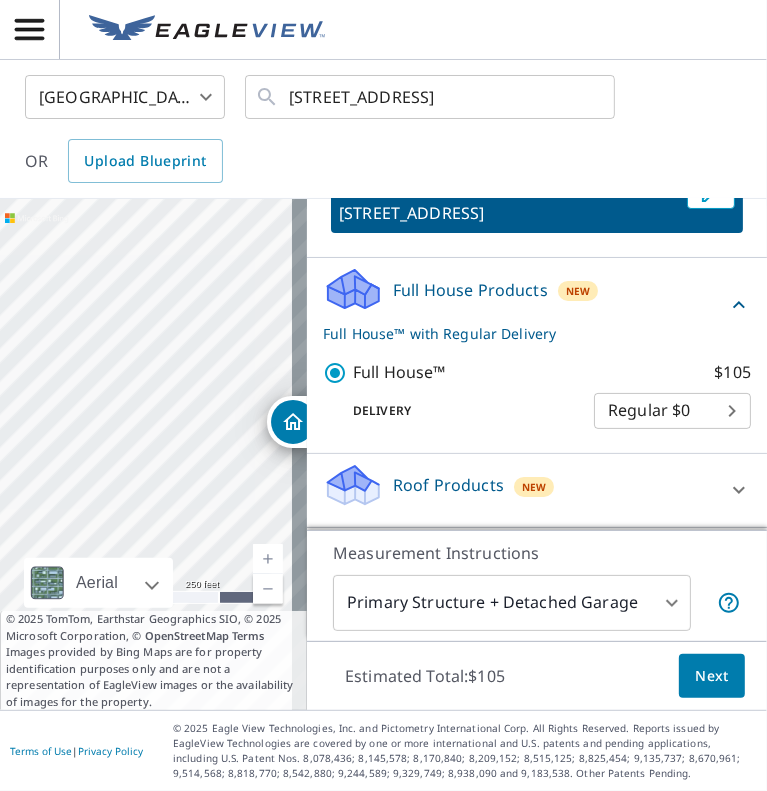 scroll, scrollTop: 292, scrollLeft: 0, axis: vertical 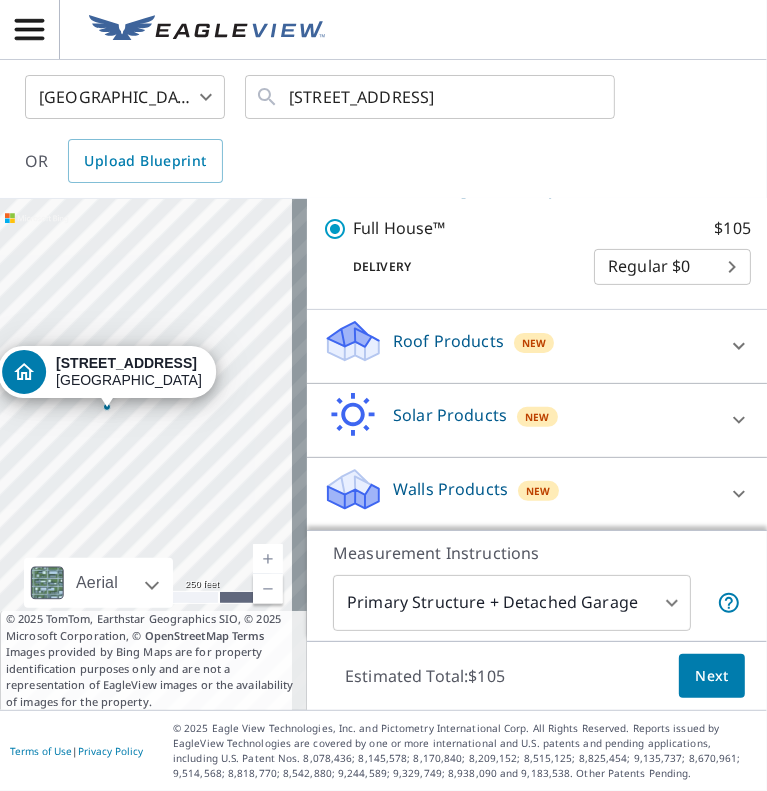 drag, startPoint x: 208, startPoint y: 331, endPoint x: 170, endPoint y: 285, distance: 59.665737 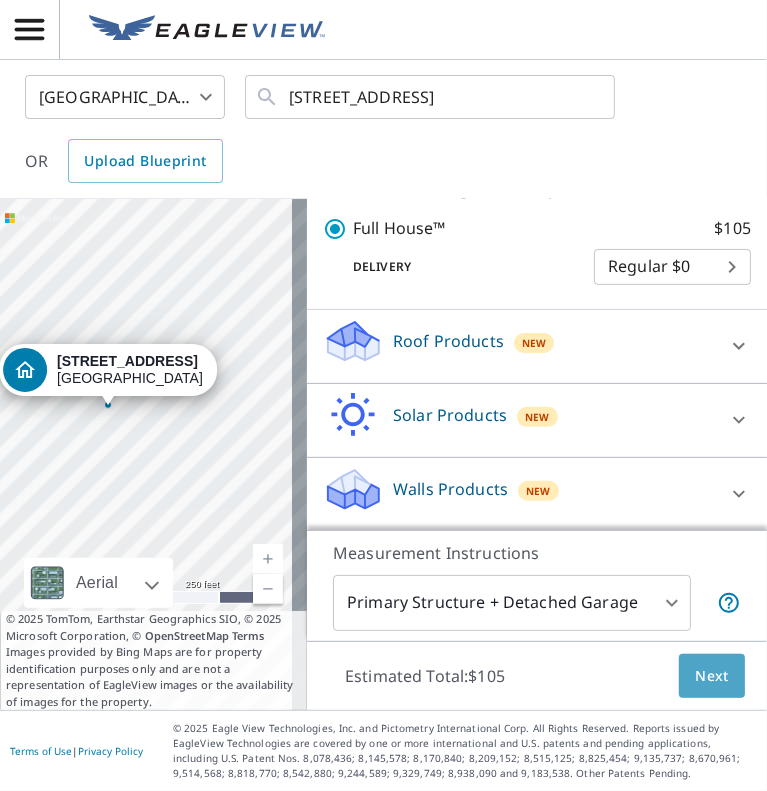 click on "Next" at bounding box center [712, 676] 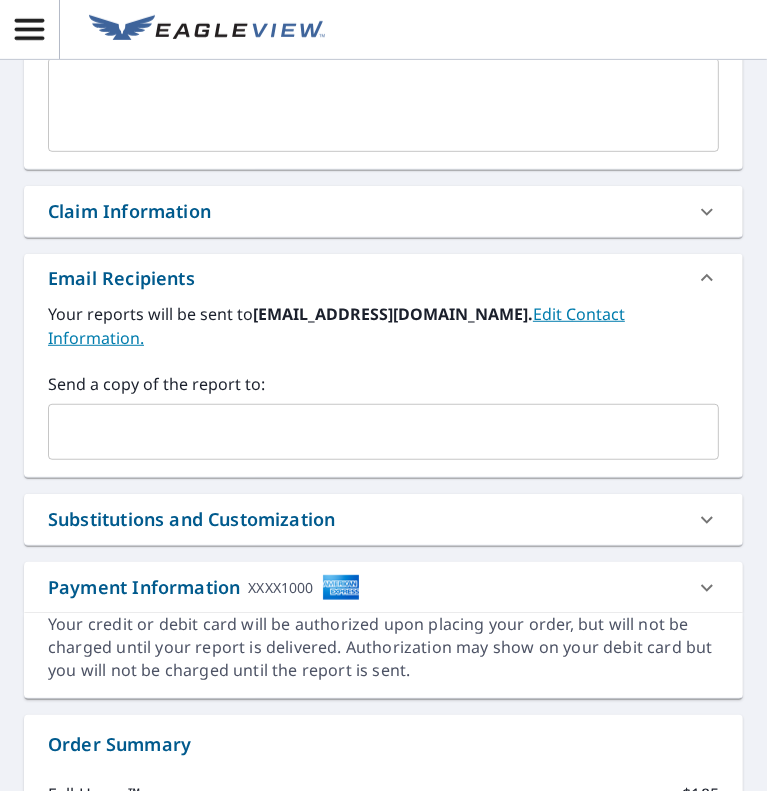 scroll, scrollTop: 532, scrollLeft: 0, axis: vertical 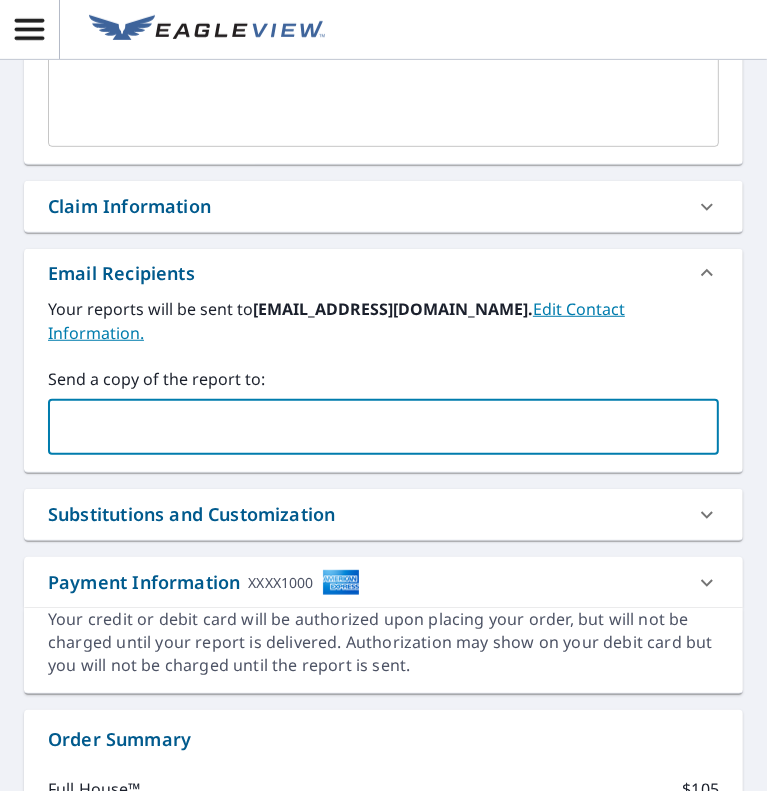 click at bounding box center [368, 427] 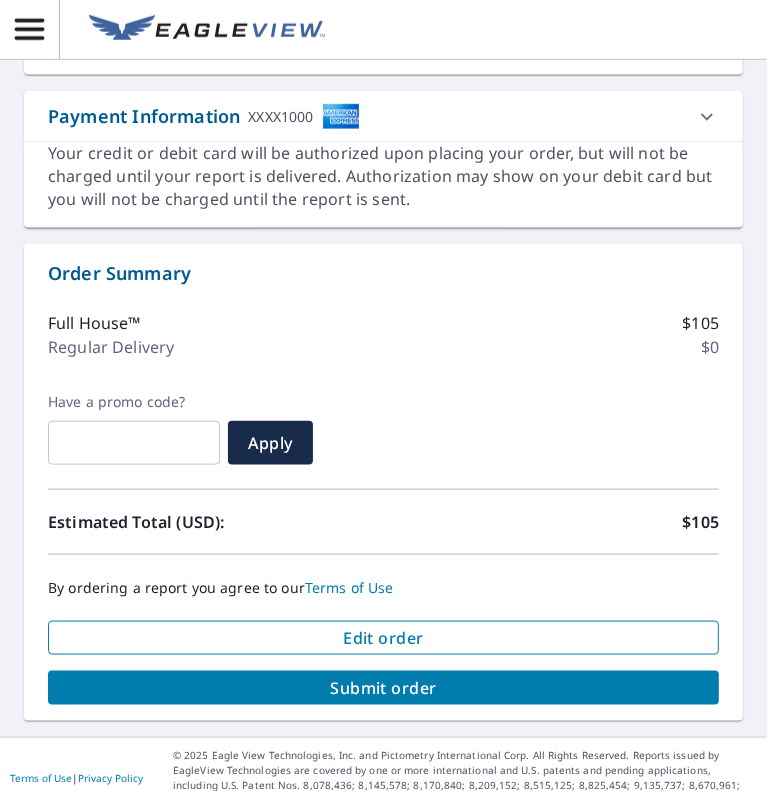 scroll, scrollTop: 997, scrollLeft: 0, axis: vertical 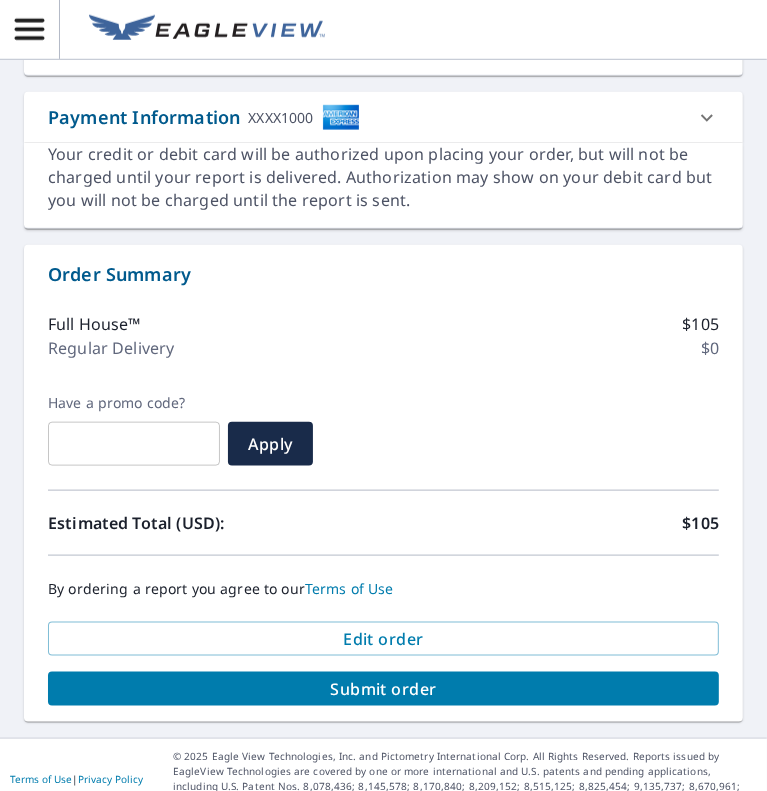 type on "jordan@tapexteriors.com" 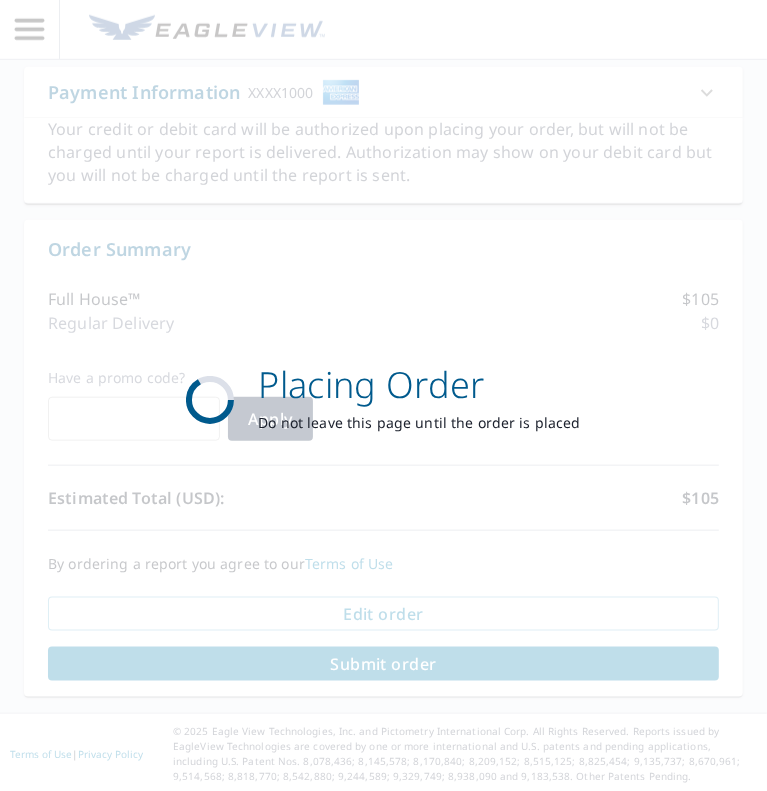 scroll, scrollTop: 849, scrollLeft: 0, axis: vertical 